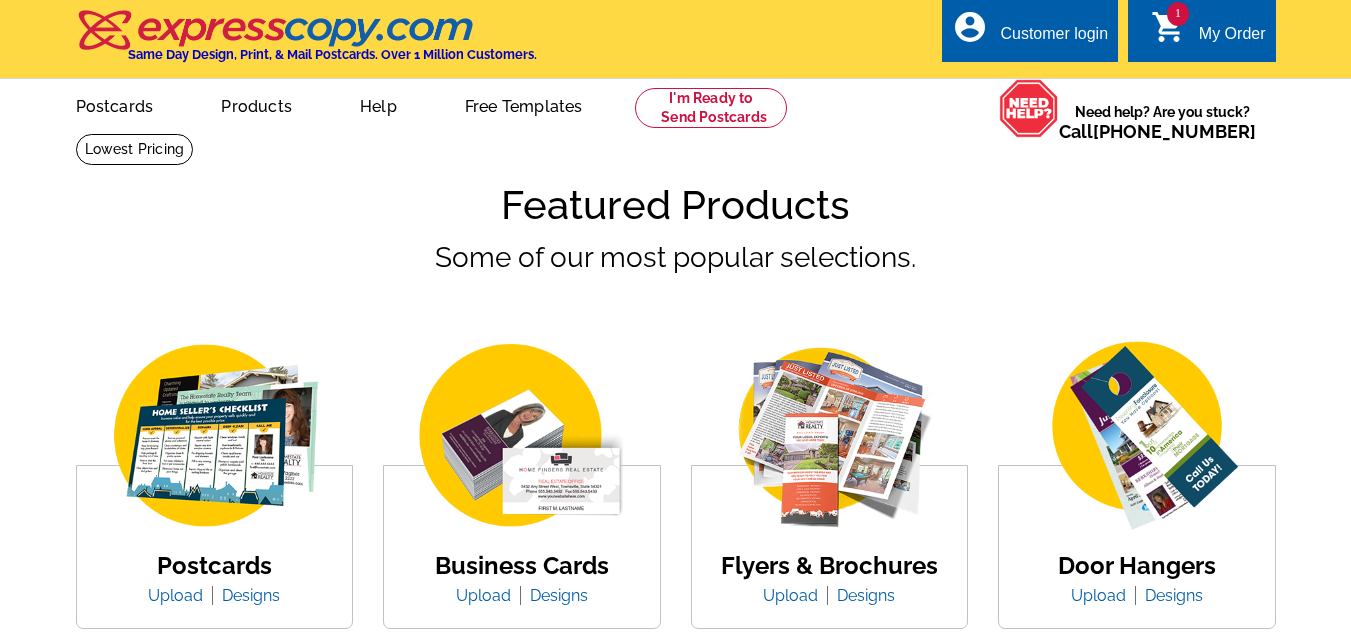 scroll, scrollTop: 0, scrollLeft: 0, axis: both 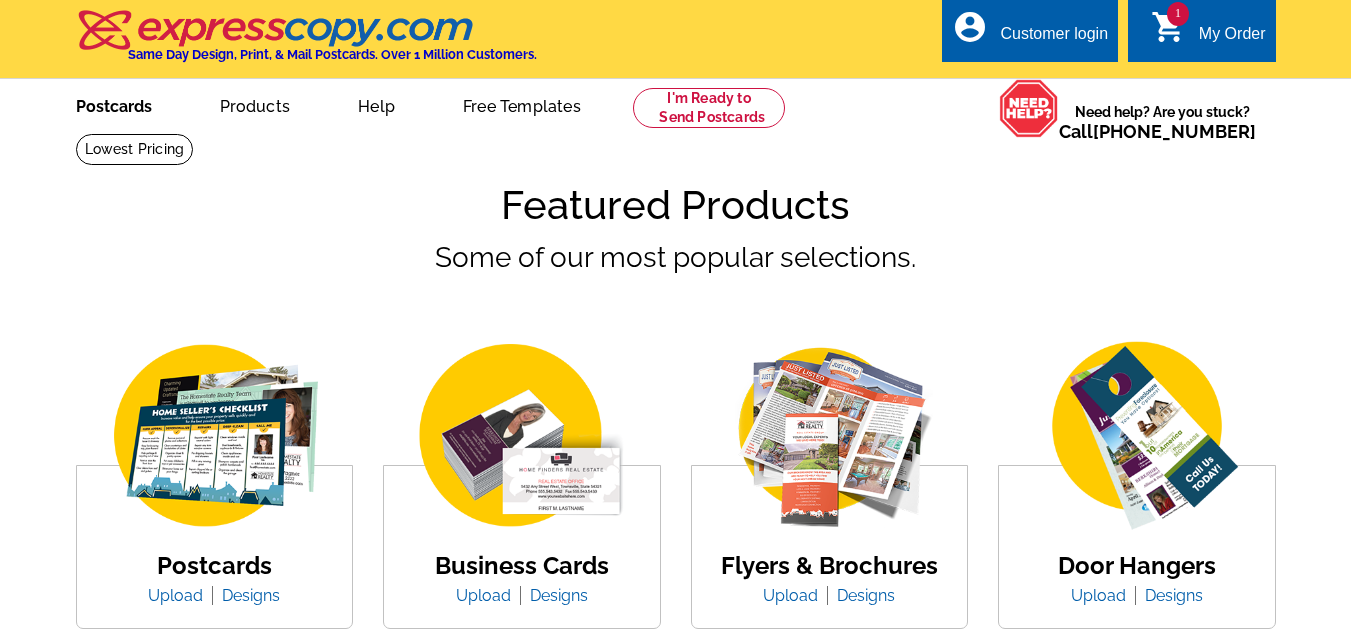 click on "Postcards" at bounding box center (114, 104) 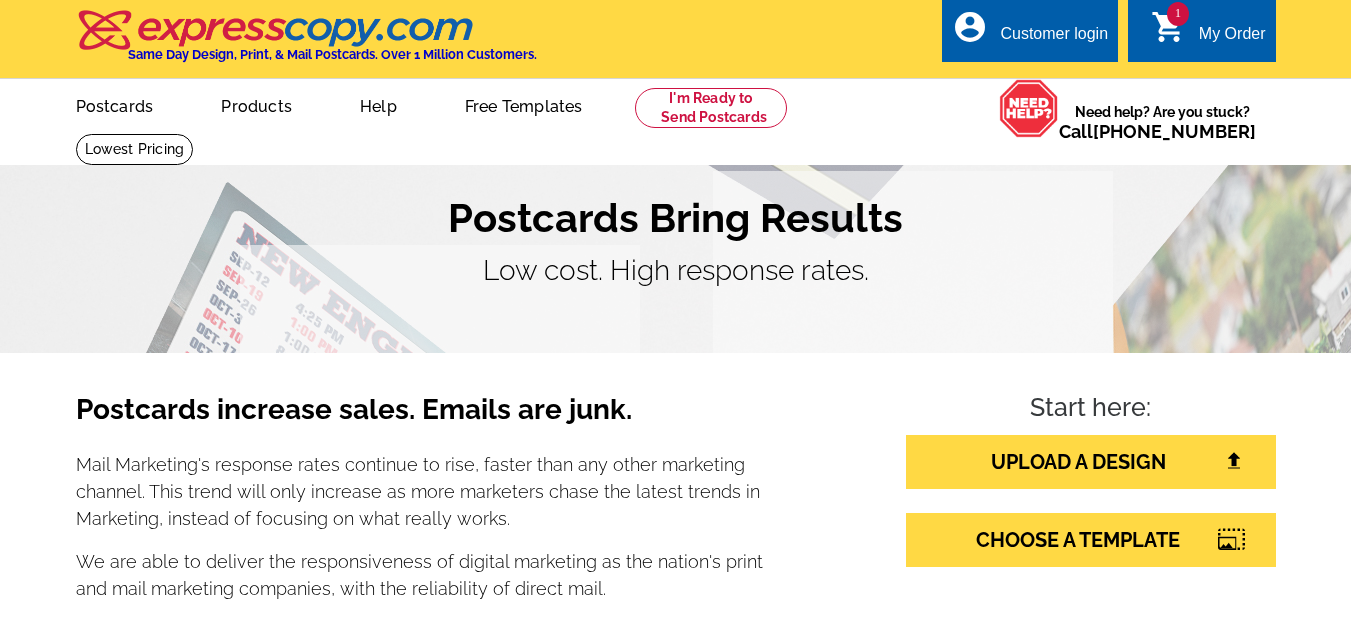scroll, scrollTop: 0, scrollLeft: 0, axis: both 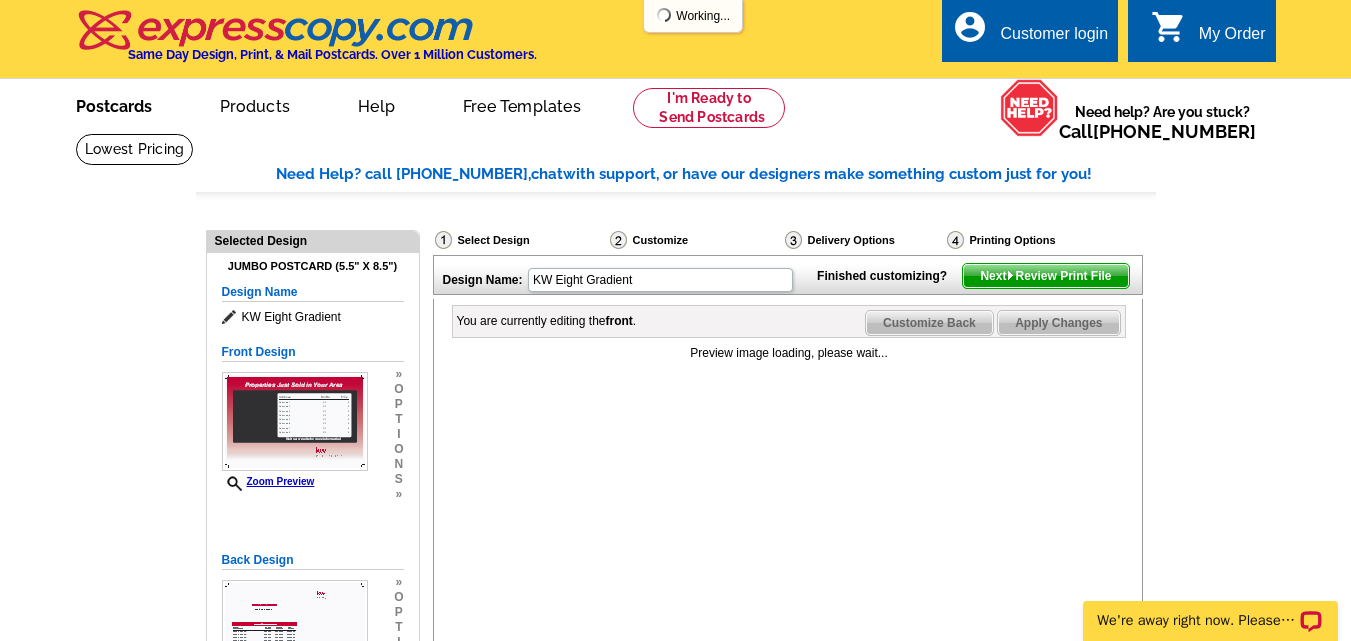 click on "Postcards" at bounding box center [114, 104] 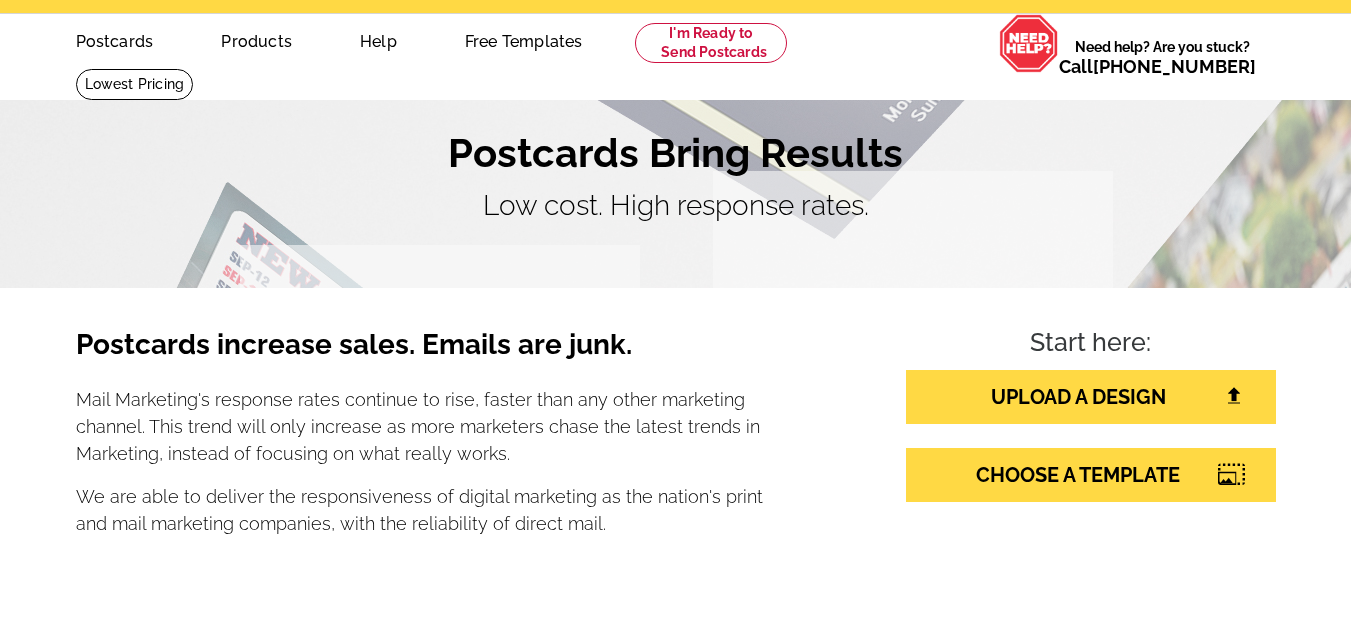 scroll, scrollTop: 200, scrollLeft: 0, axis: vertical 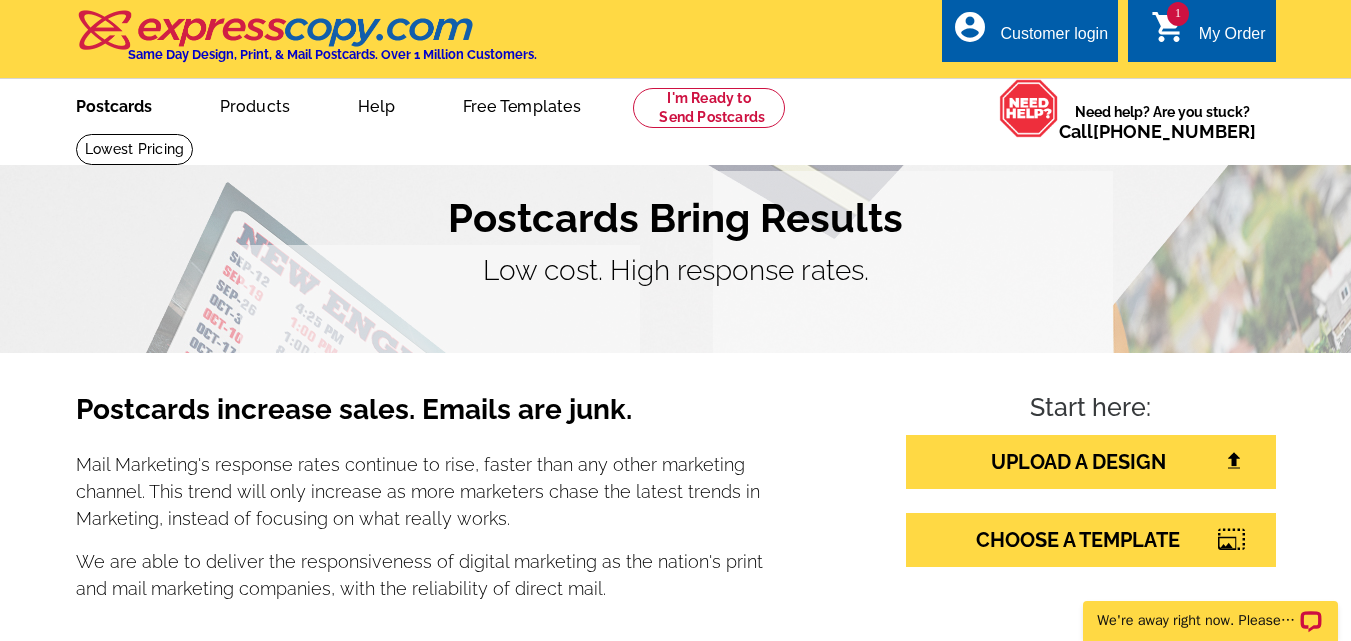 click on "Postcards" at bounding box center (114, 104) 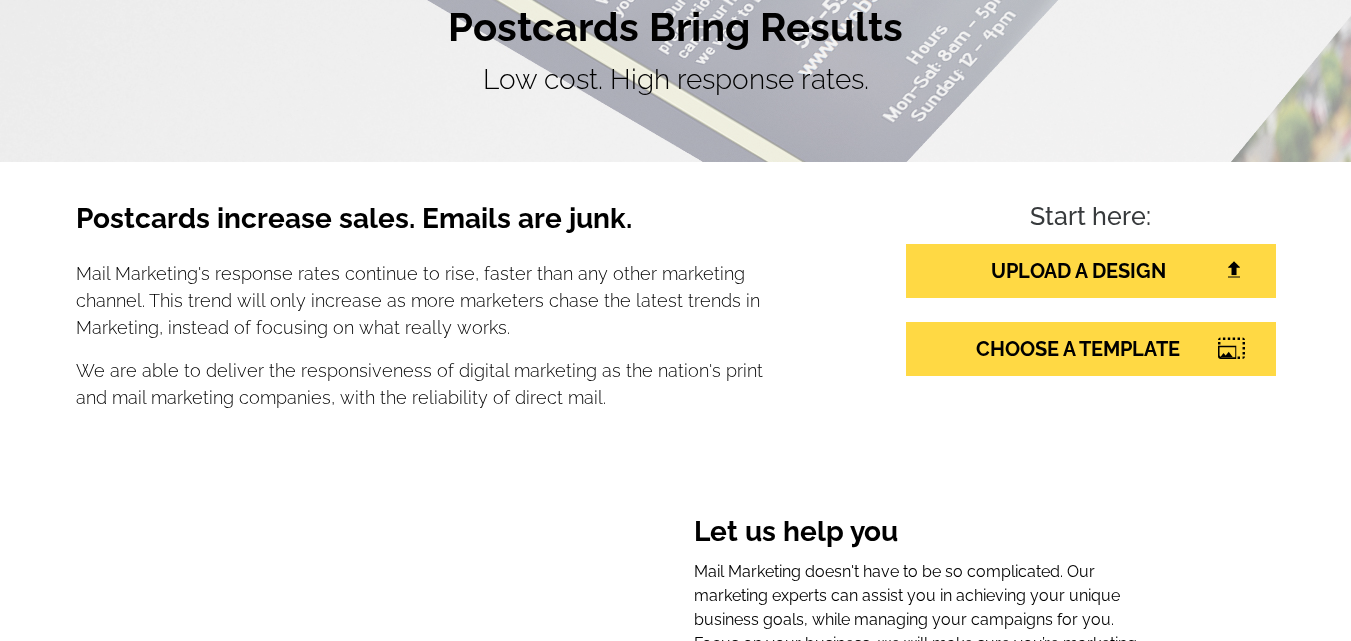 scroll, scrollTop: 200, scrollLeft: 0, axis: vertical 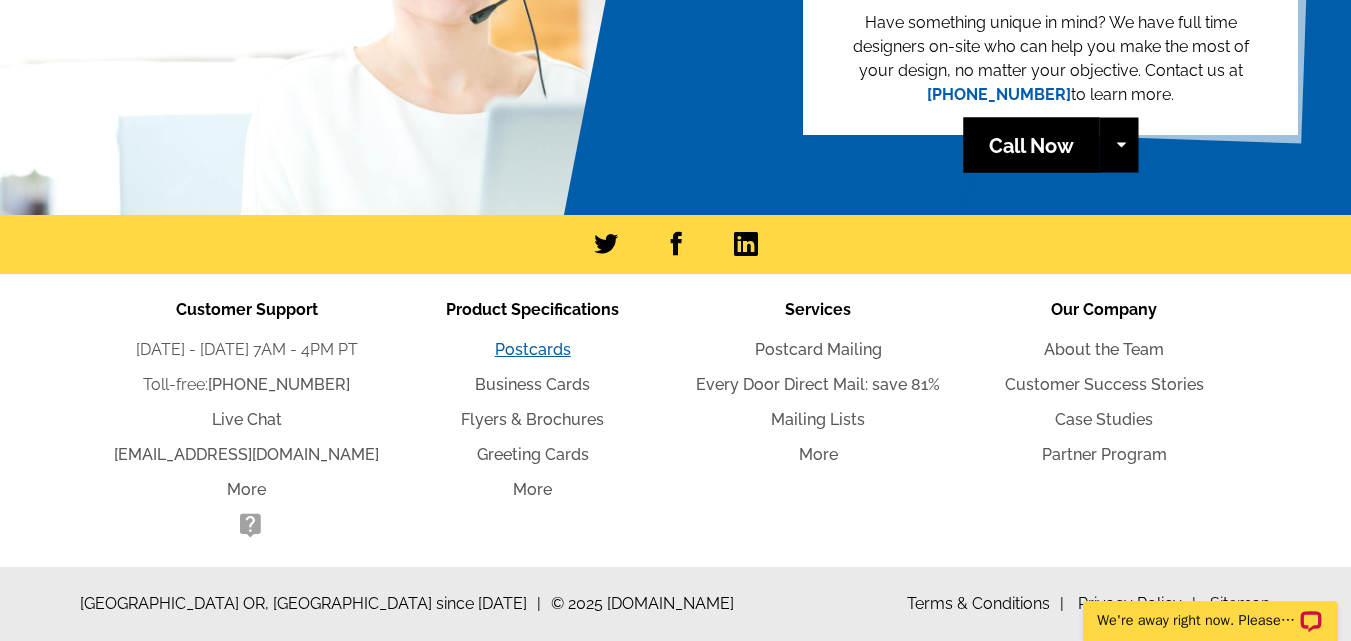 click on "Postcards" at bounding box center (533, 349) 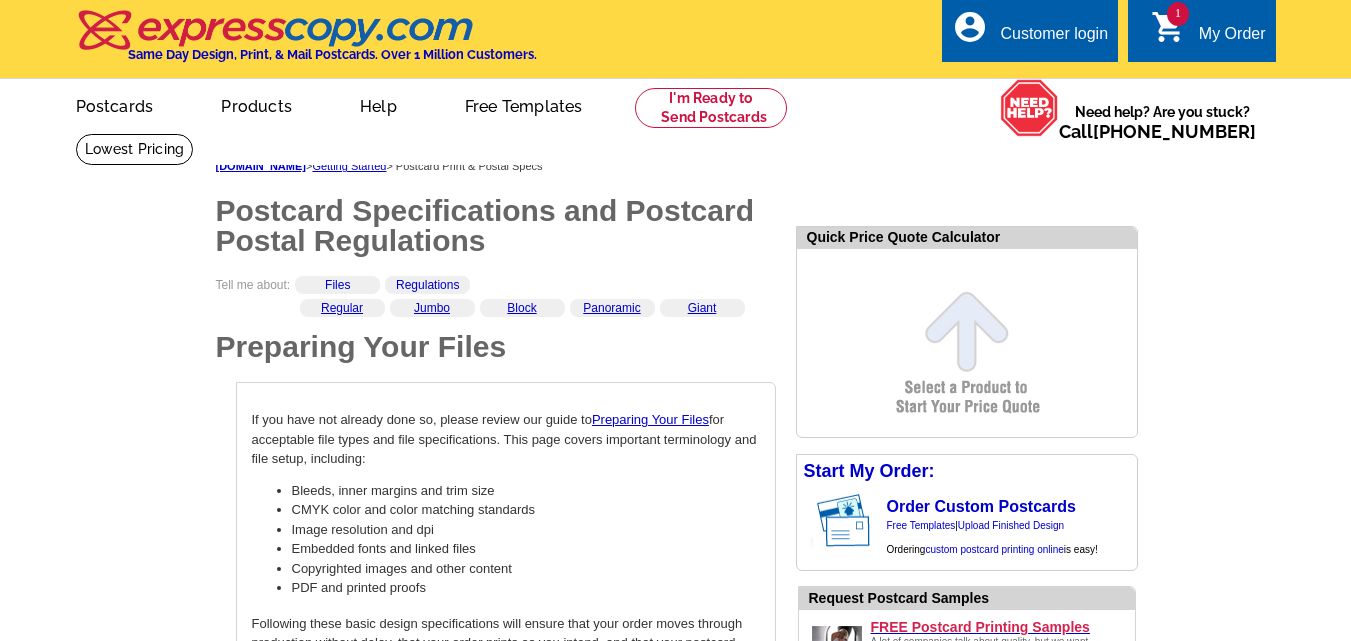 scroll, scrollTop: 0, scrollLeft: 0, axis: both 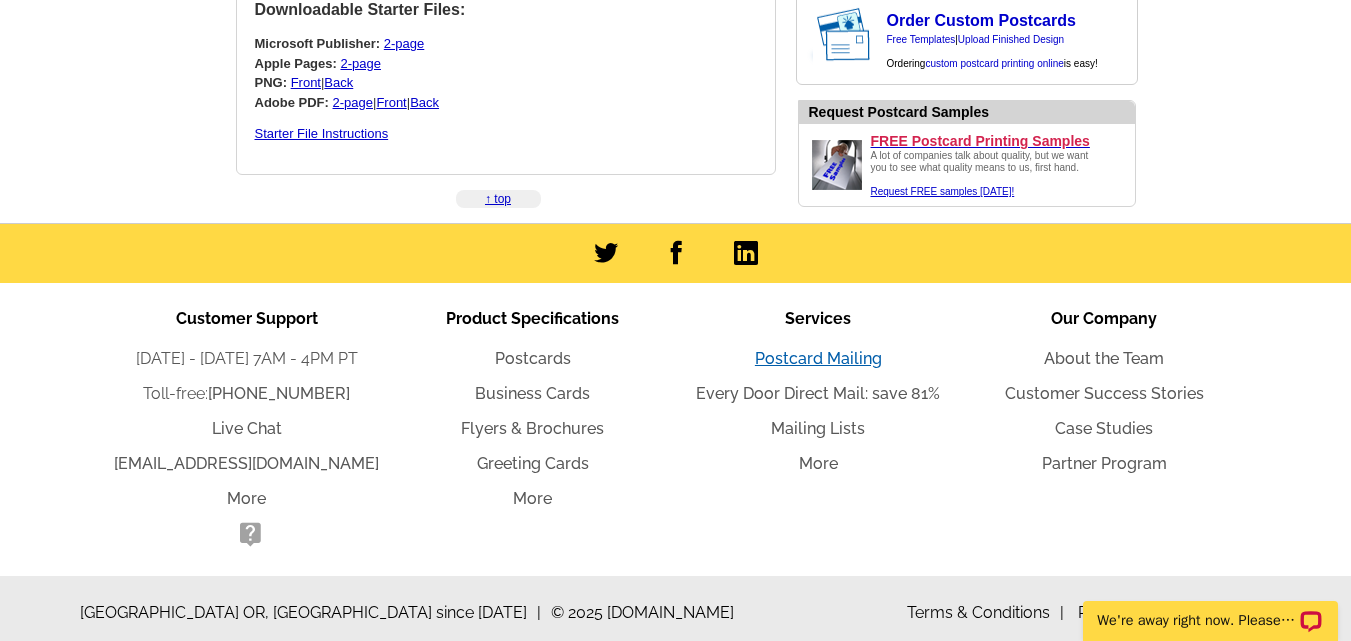 click on "Postcard Mailing" at bounding box center [818, 358] 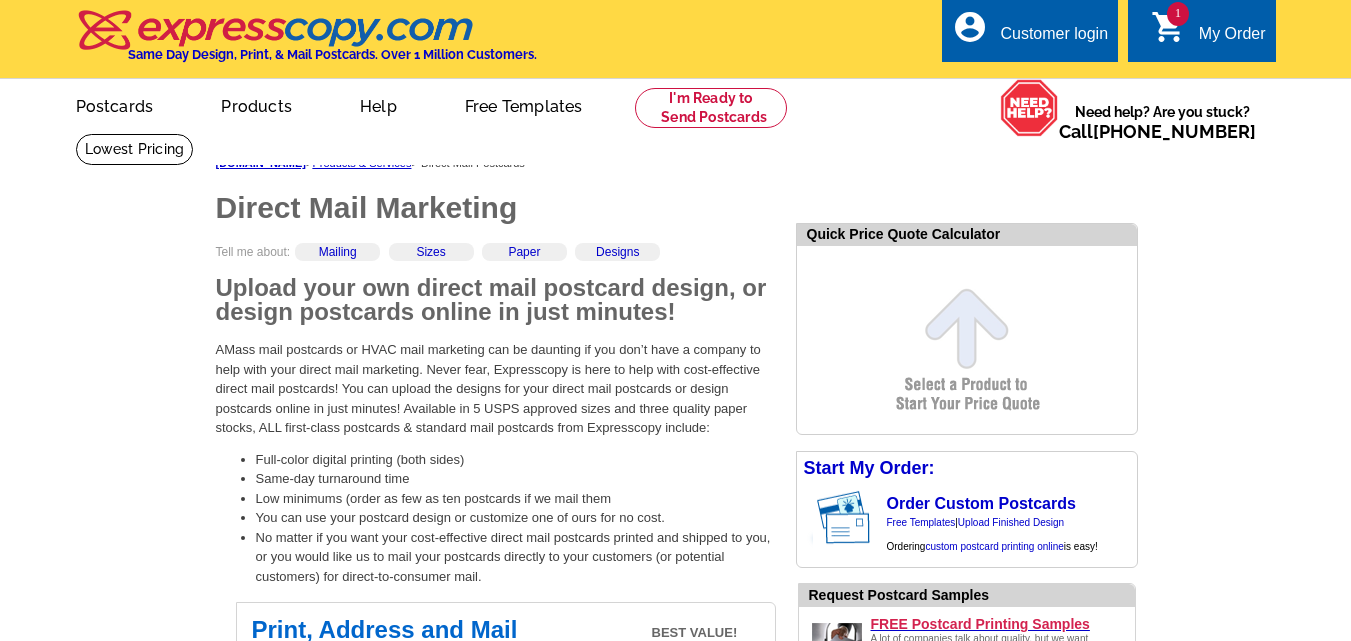 scroll, scrollTop: 0, scrollLeft: 0, axis: both 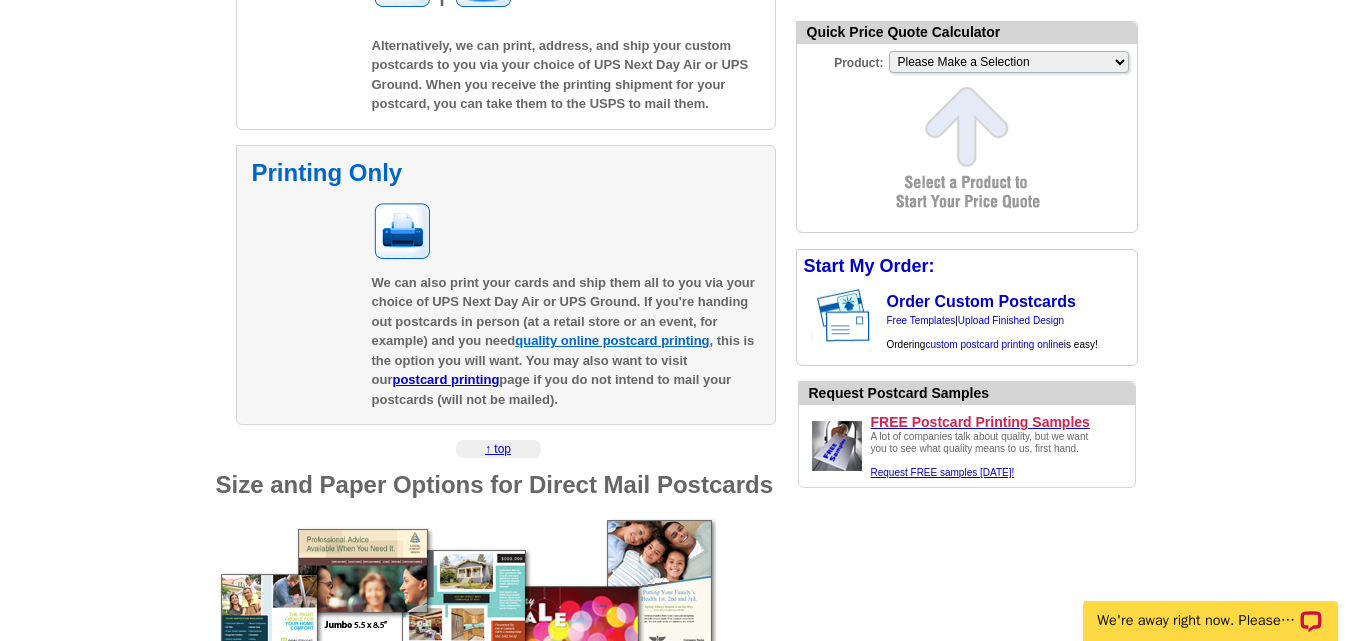 click on "quality online postcard printing" at bounding box center (612, 340) 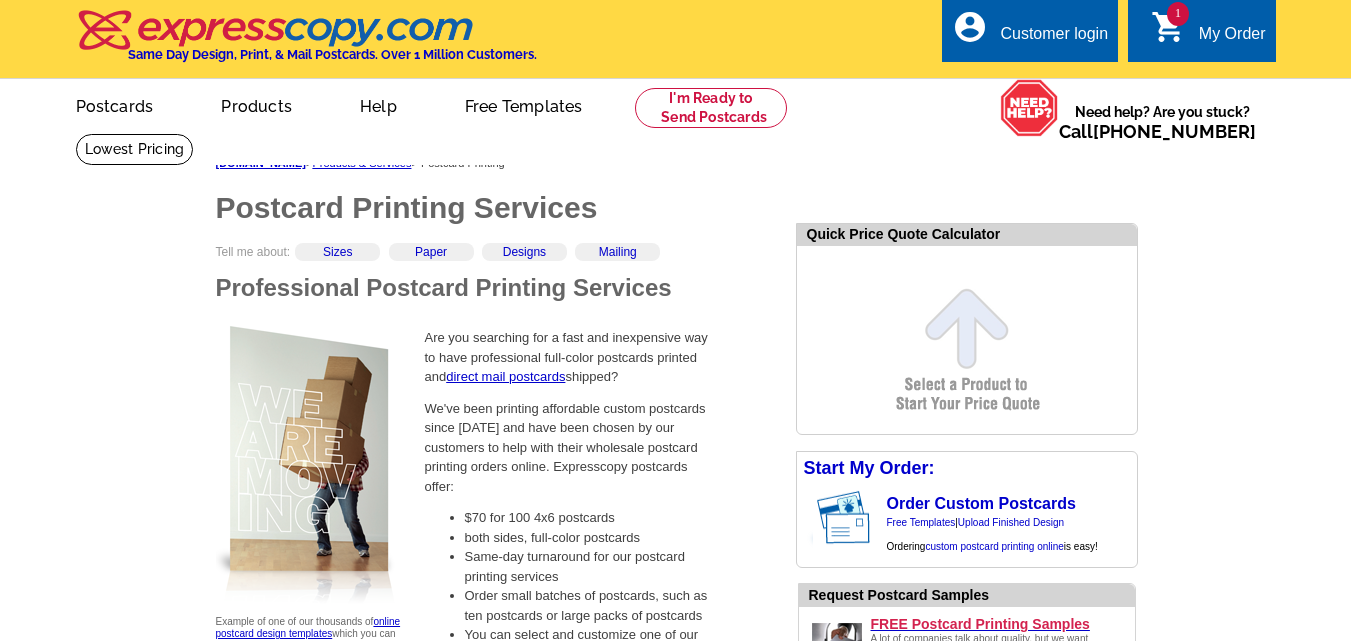 scroll, scrollTop: 0, scrollLeft: 0, axis: both 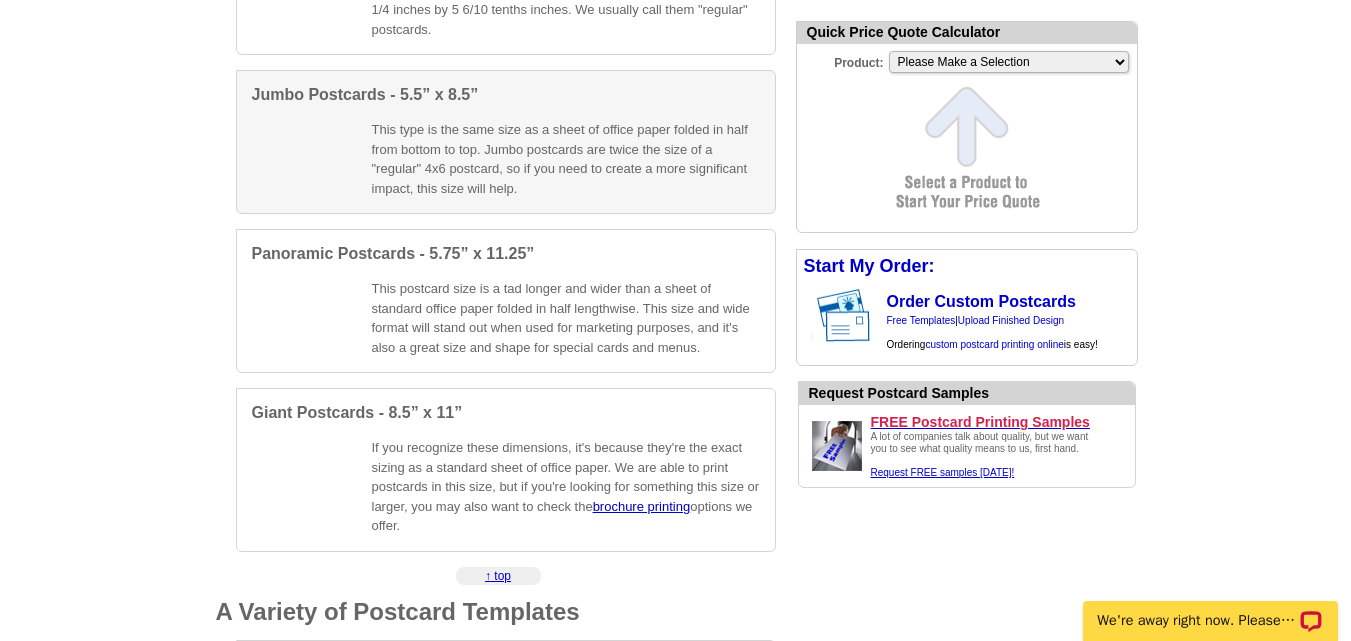 click on "Jumbo Postcards - 5.5” x 8.5”" at bounding box center (365, 94) 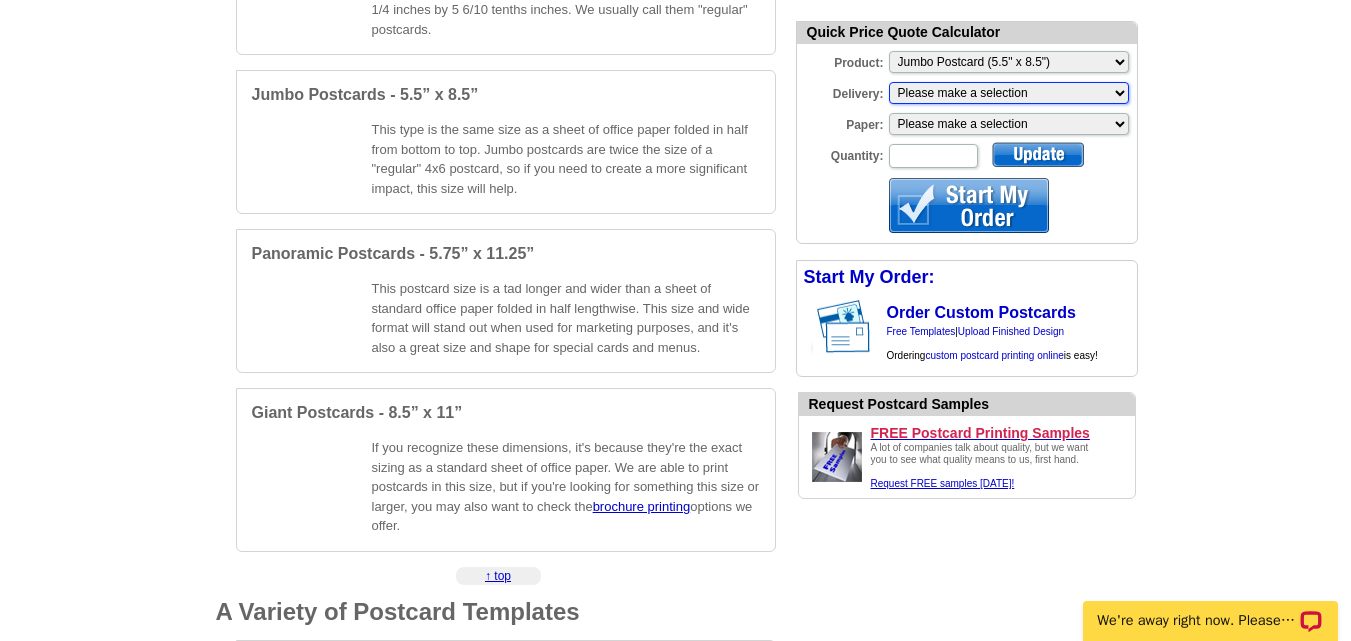 click on "Please make a selection Print + Address+USPS First Class Print-Only+Shipped To You Print + Address+Shipped To You" at bounding box center [1009, 93] 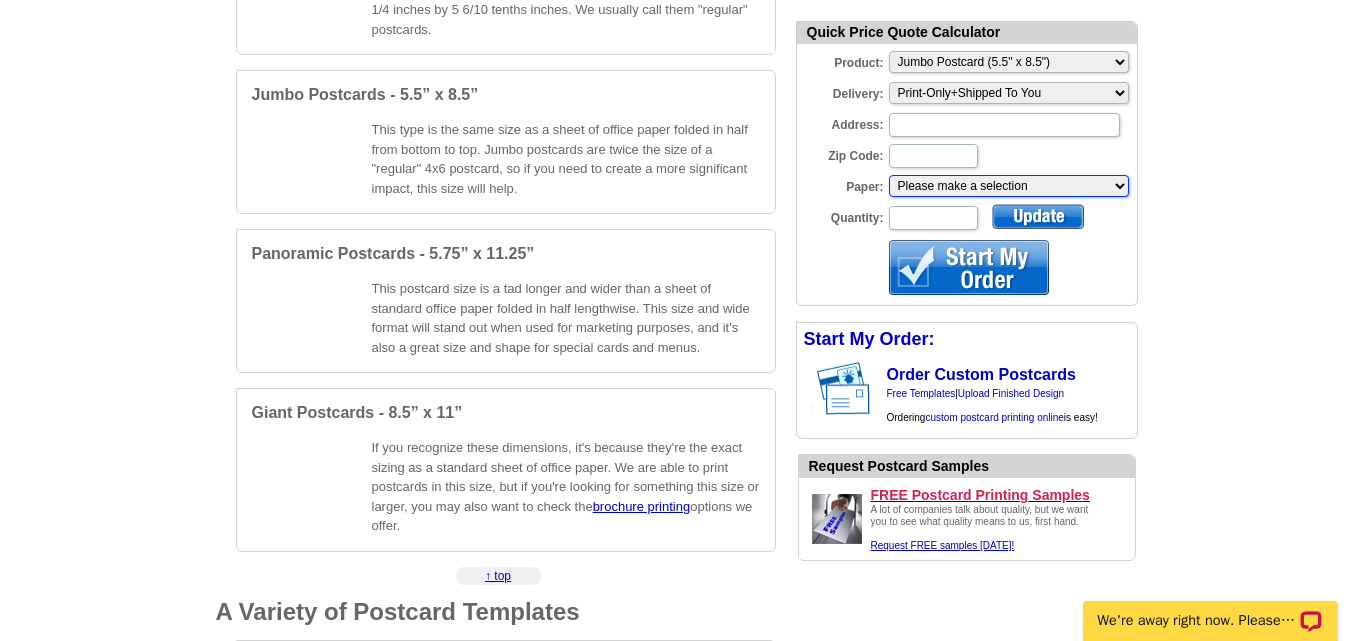 click on "Please make a selection Recyclable Board Uncoated Heavy Card Stock Uncoated Cover Stock Magnetic Stock" at bounding box center (1009, 186) 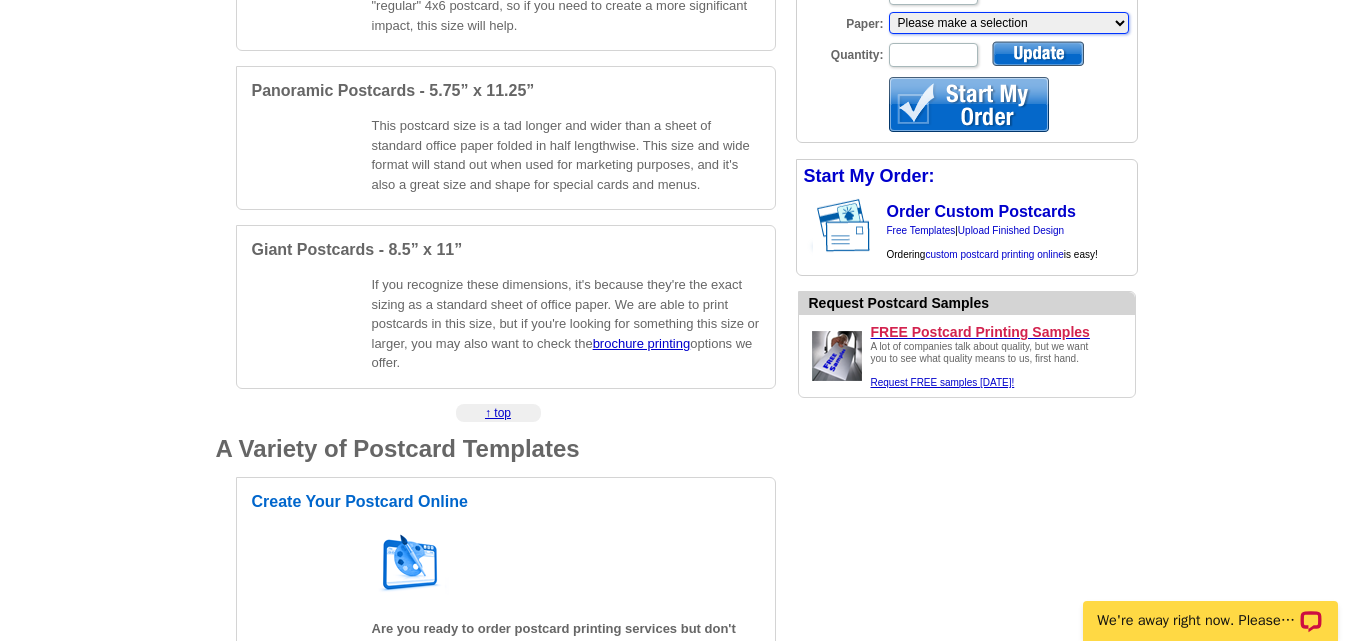 scroll, scrollTop: 1213, scrollLeft: 0, axis: vertical 